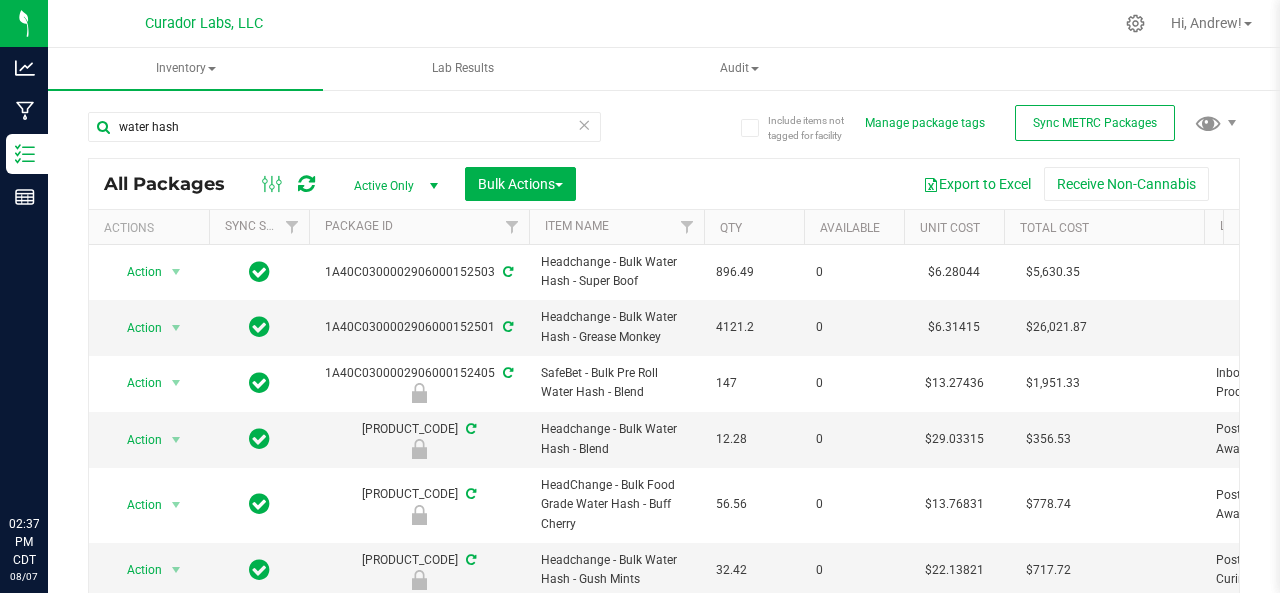 type on "water hash" 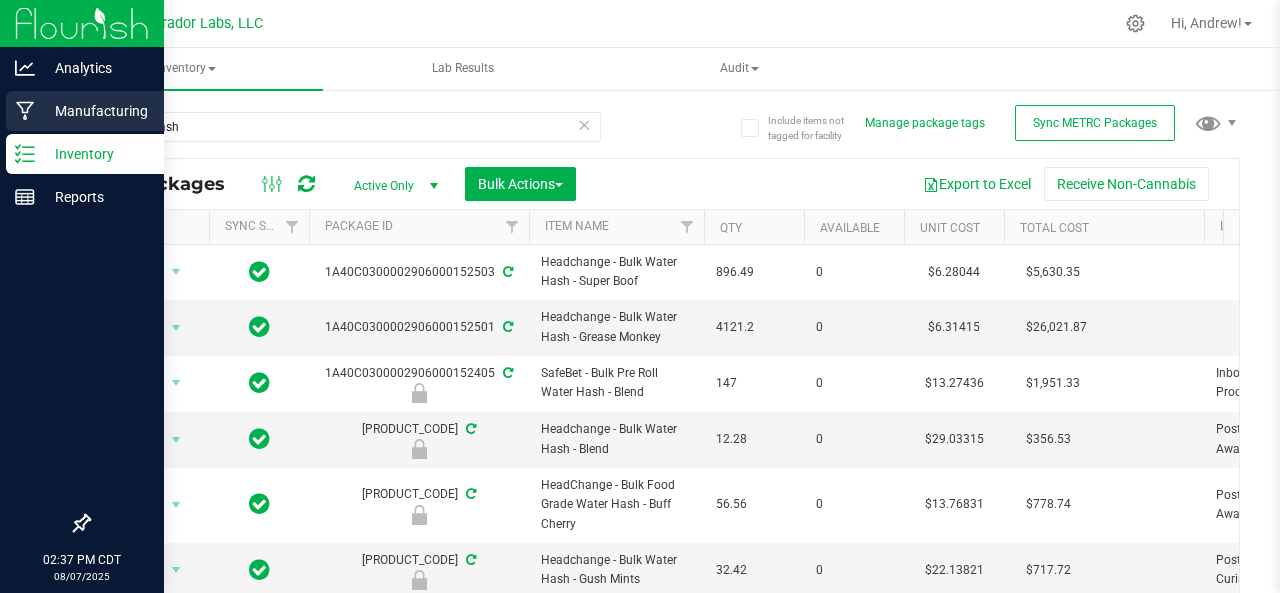 scroll, scrollTop: 0, scrollLeft: 0, axis: both 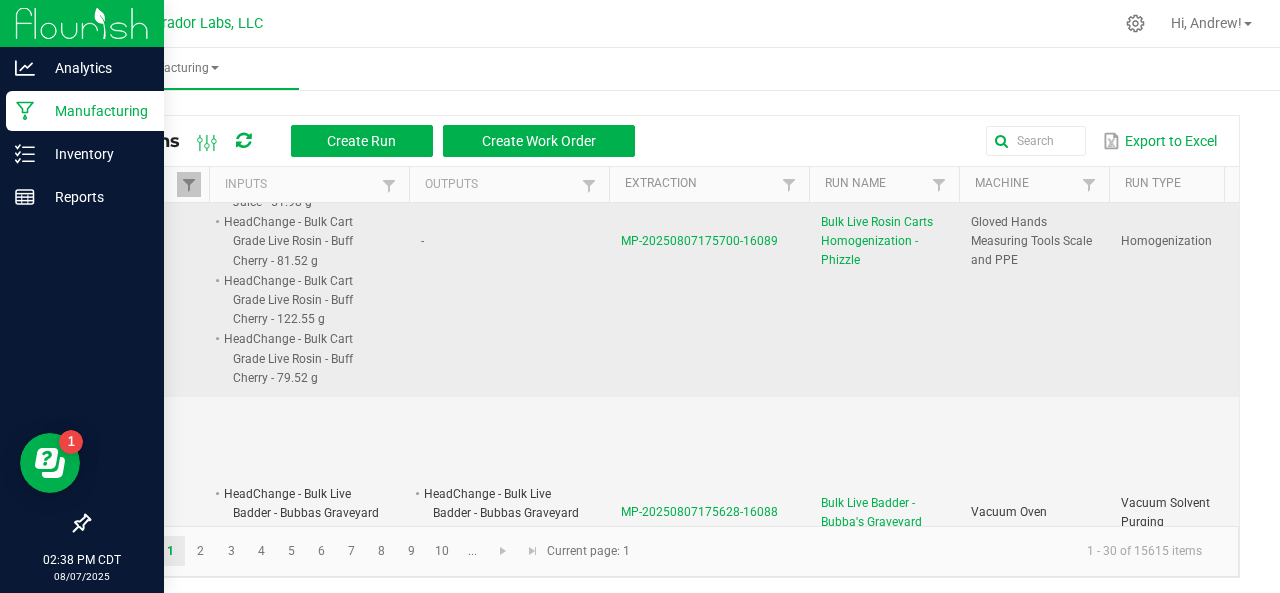 click on "MP-20250807175700-16089" at bounding box center [699, 241] 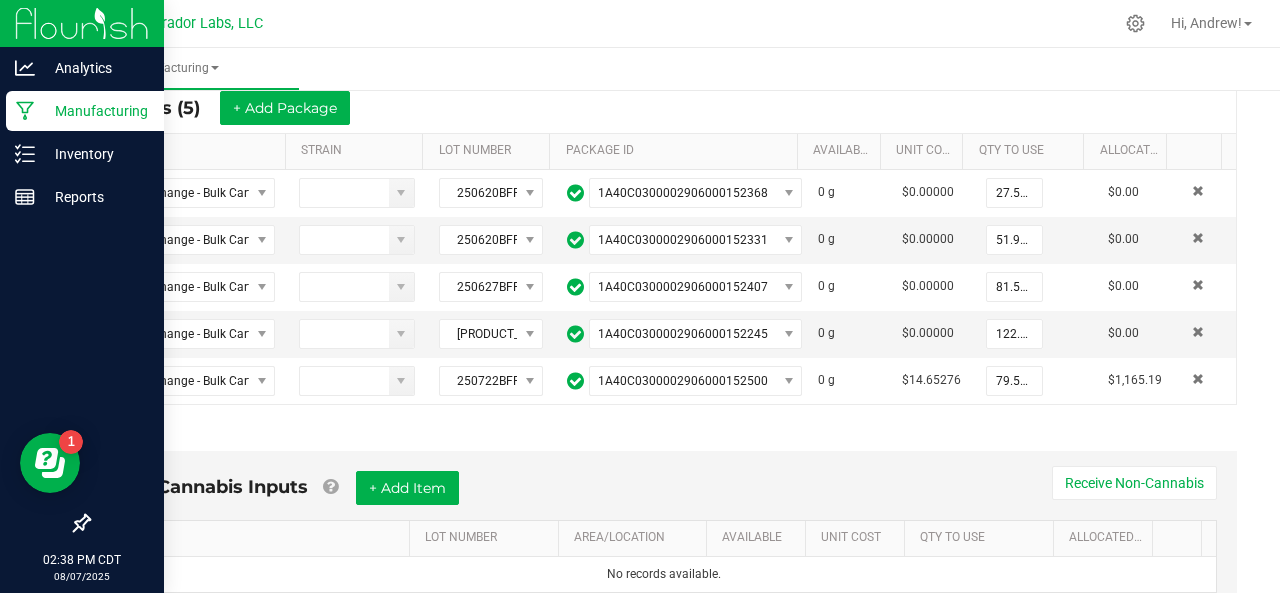 scroll, scrollTop: 384, scrollLeft: 0, axis: vertical 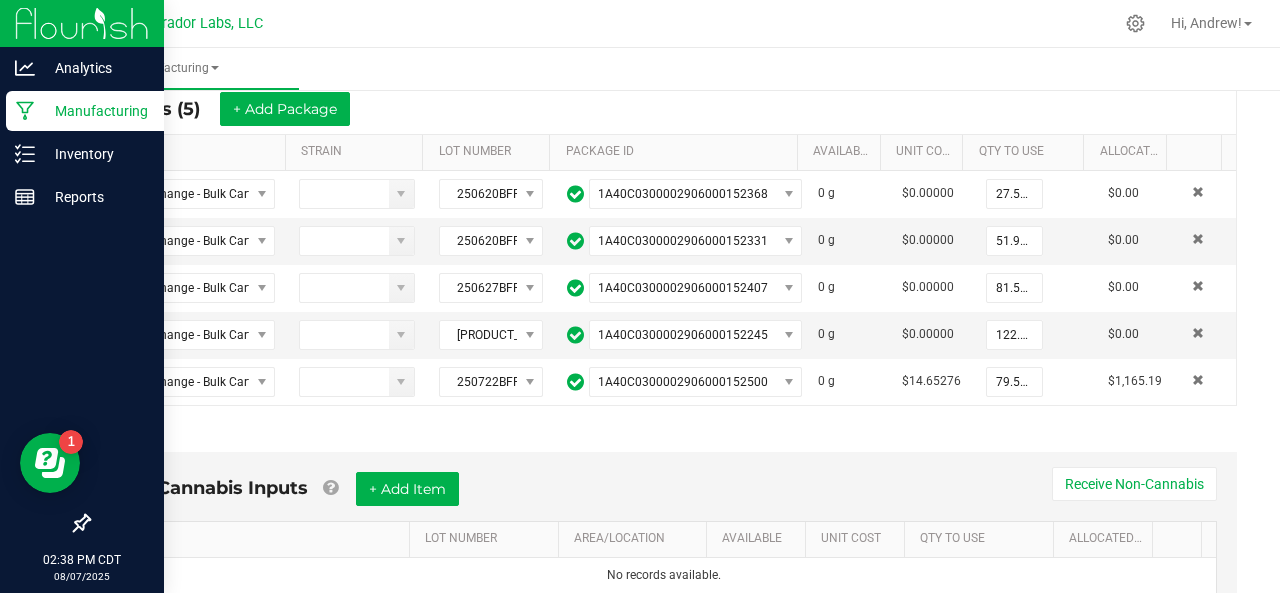 click 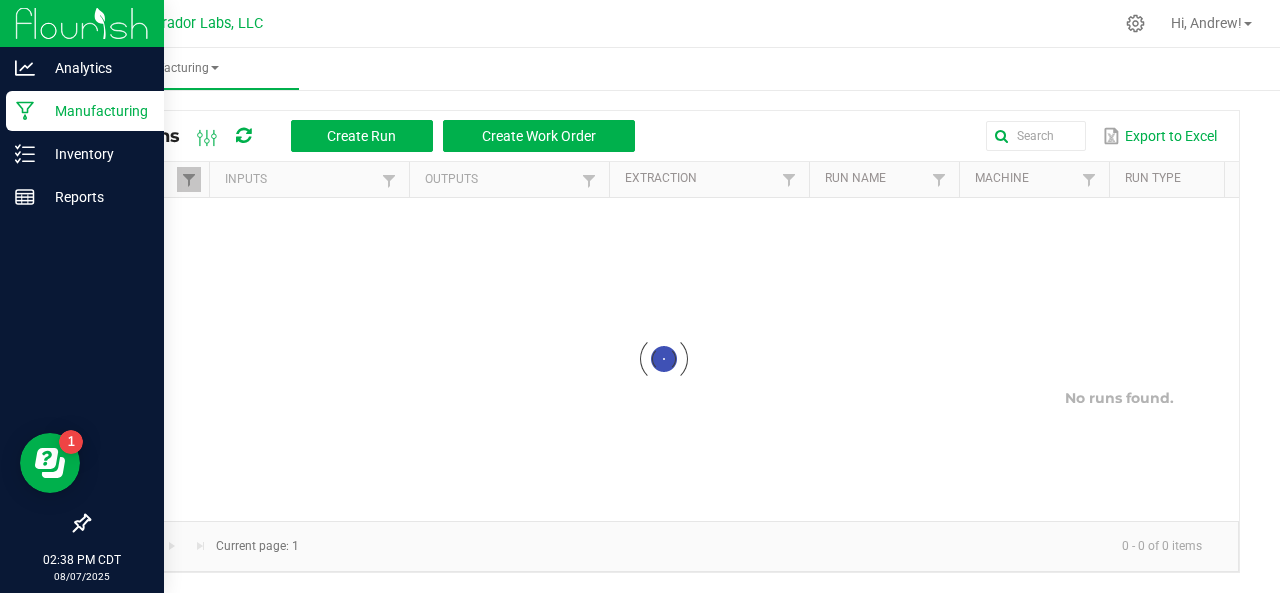 scroll, scrollTop: 0, scrollLeft: 0, axis: both 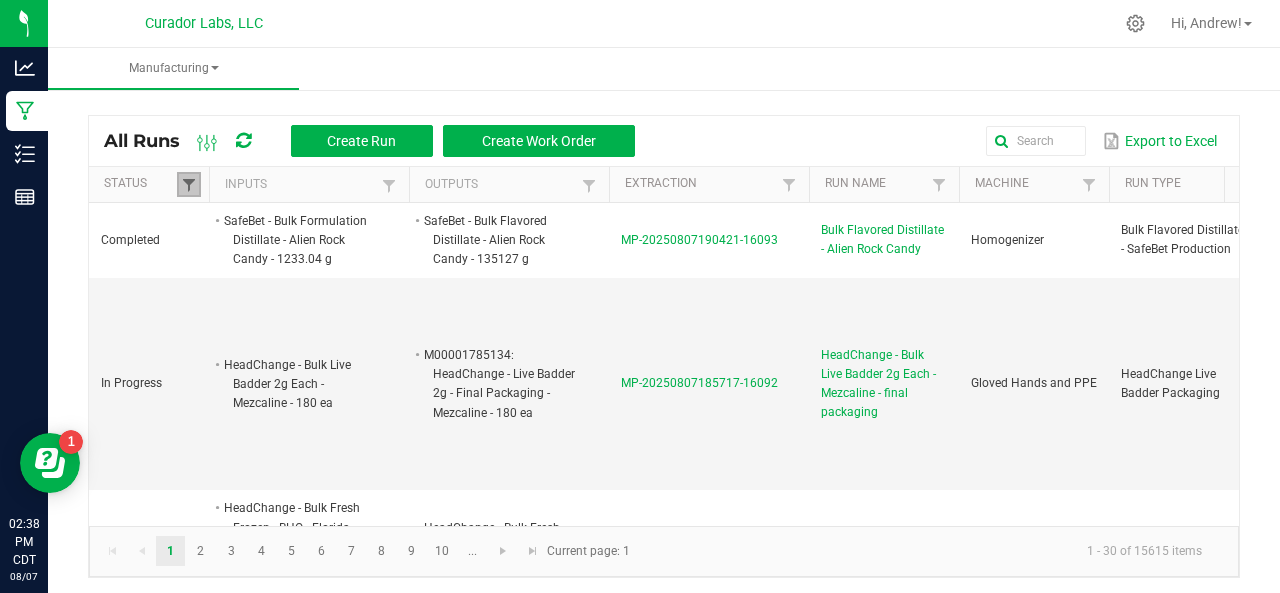 click at bounding box center [189, 185] 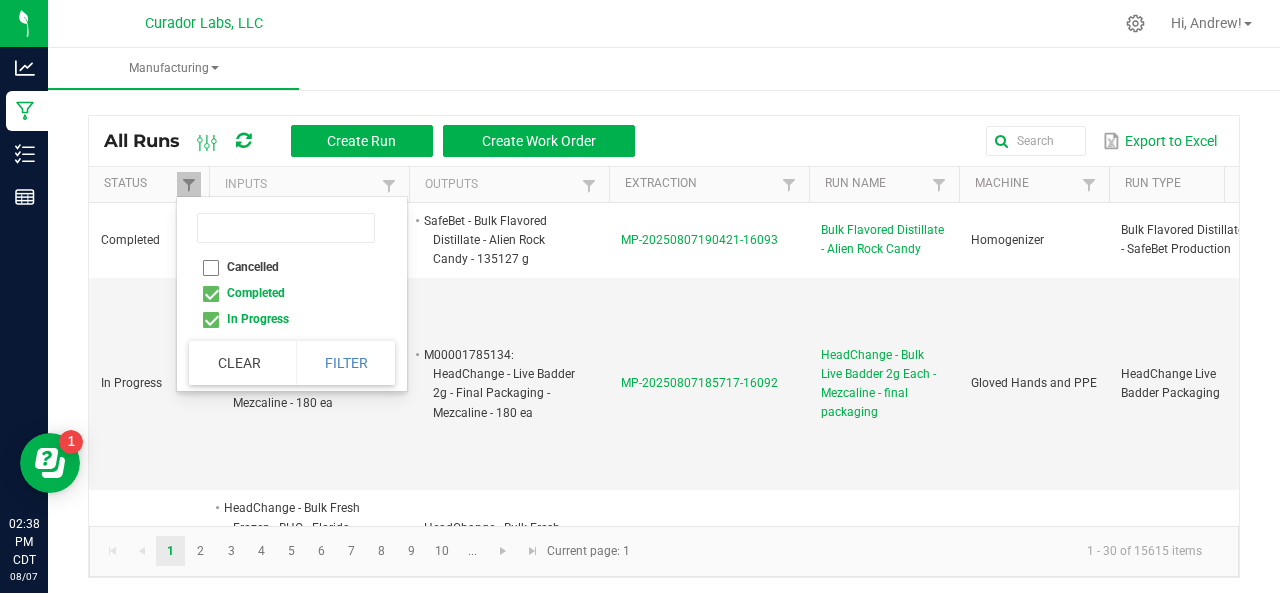 click on "Completed" at bounding box center (286, 293) 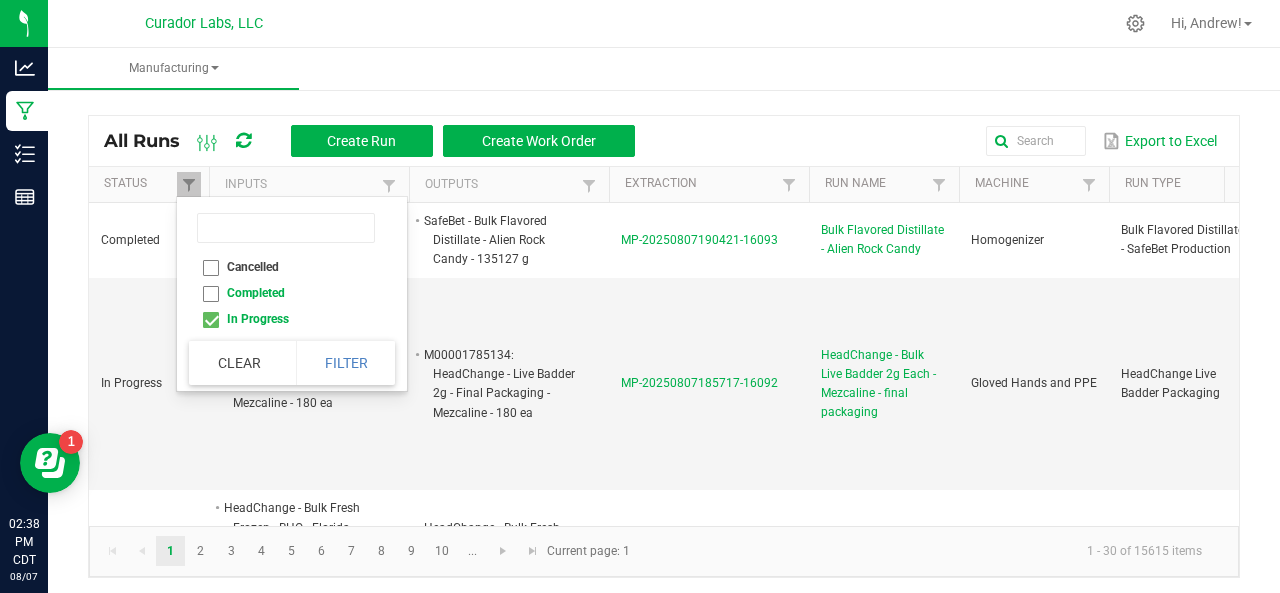 checkbox on "false" 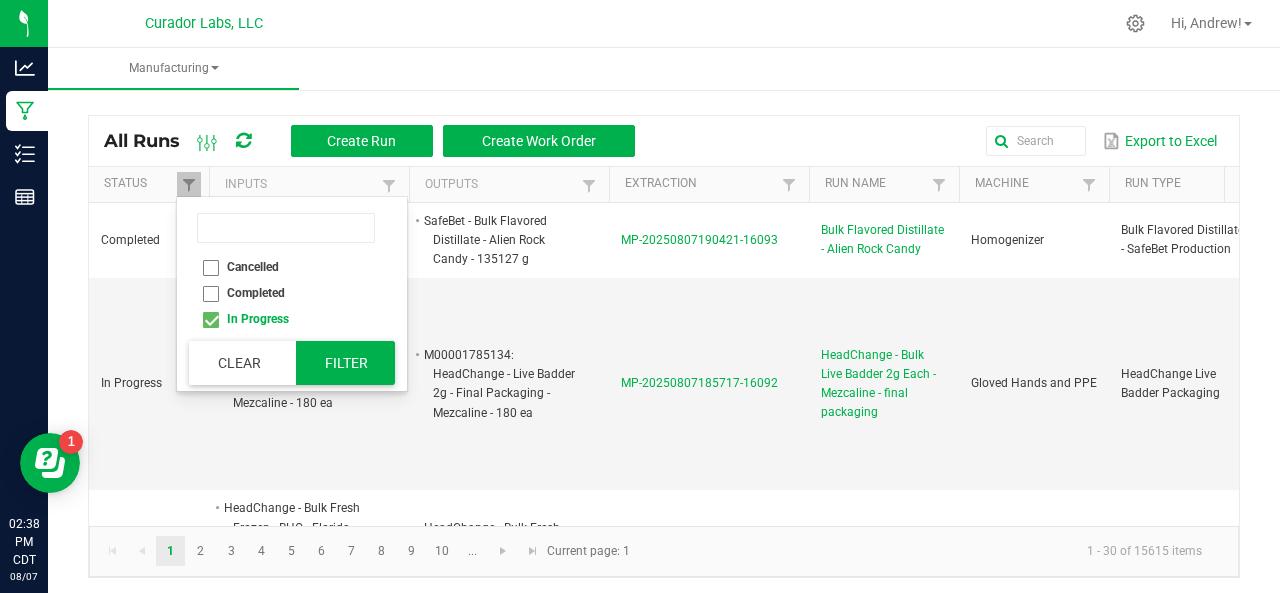 click on "Filter" at bounding box center (346, 363) 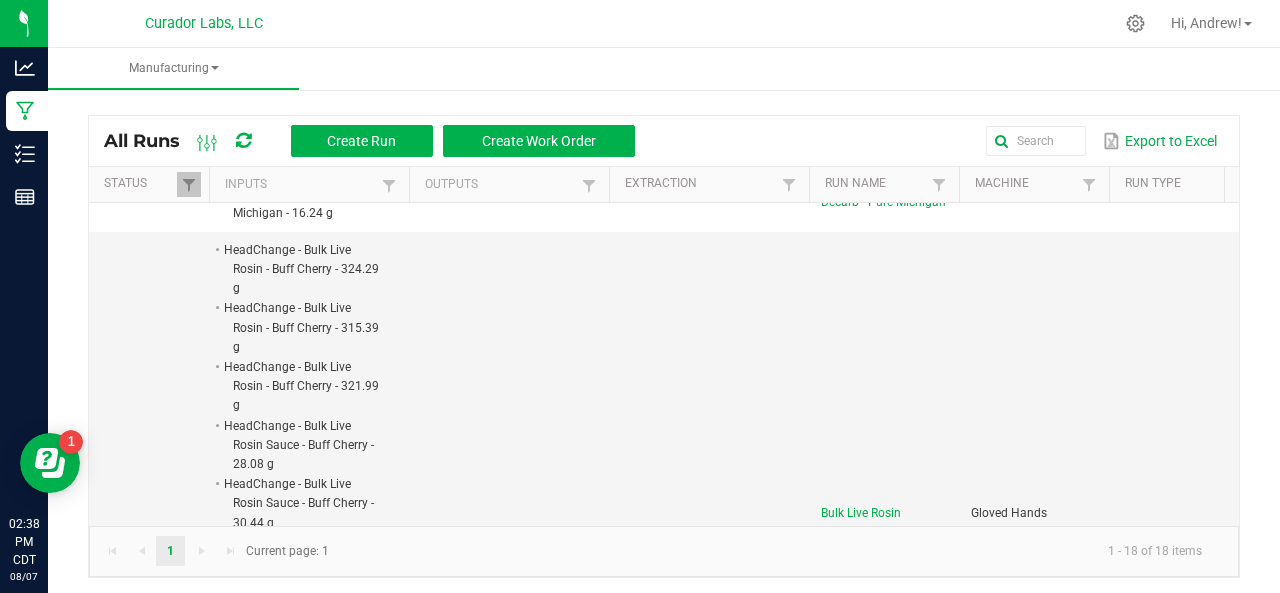 scroll, scrollTop: 935, scrollLeft: 0, axis: vertical 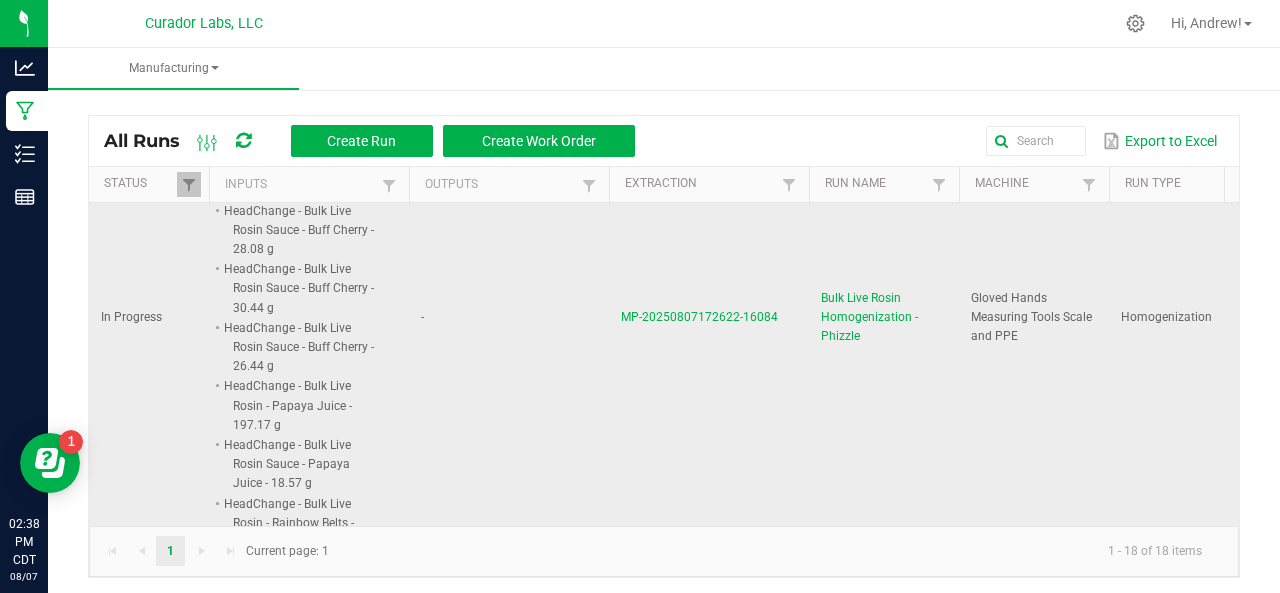 click on "MP-20250807172622-16084" at bounding box center [699, 317] 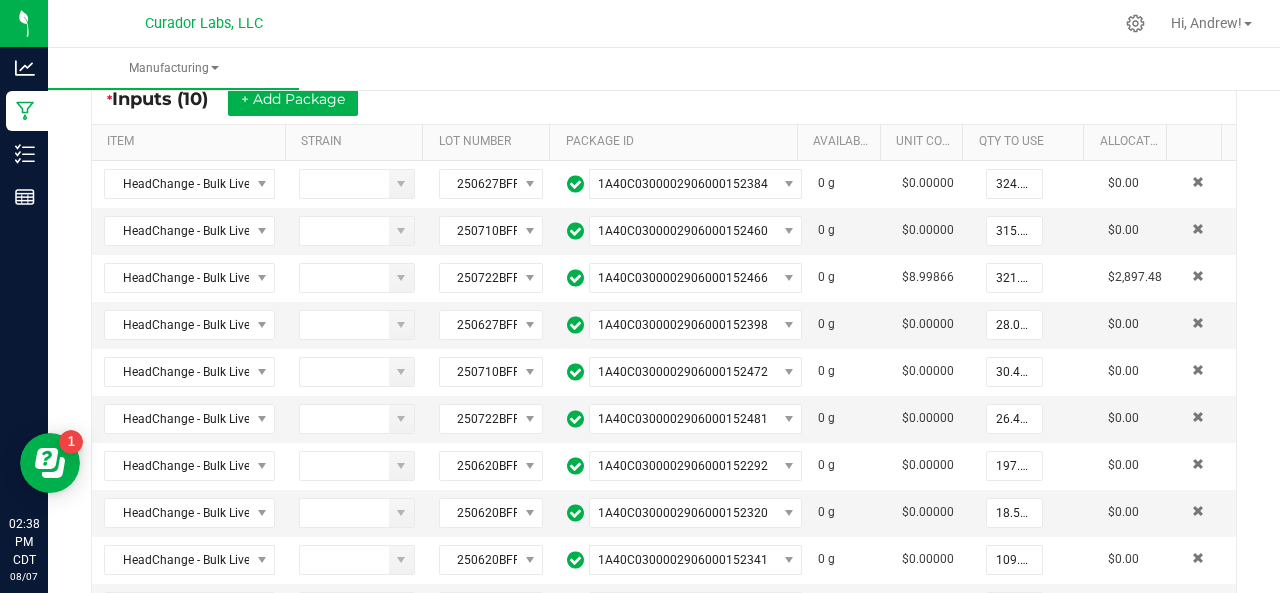 scroll, scrollTop: 412, scrollLeft: 0, axis: vertical 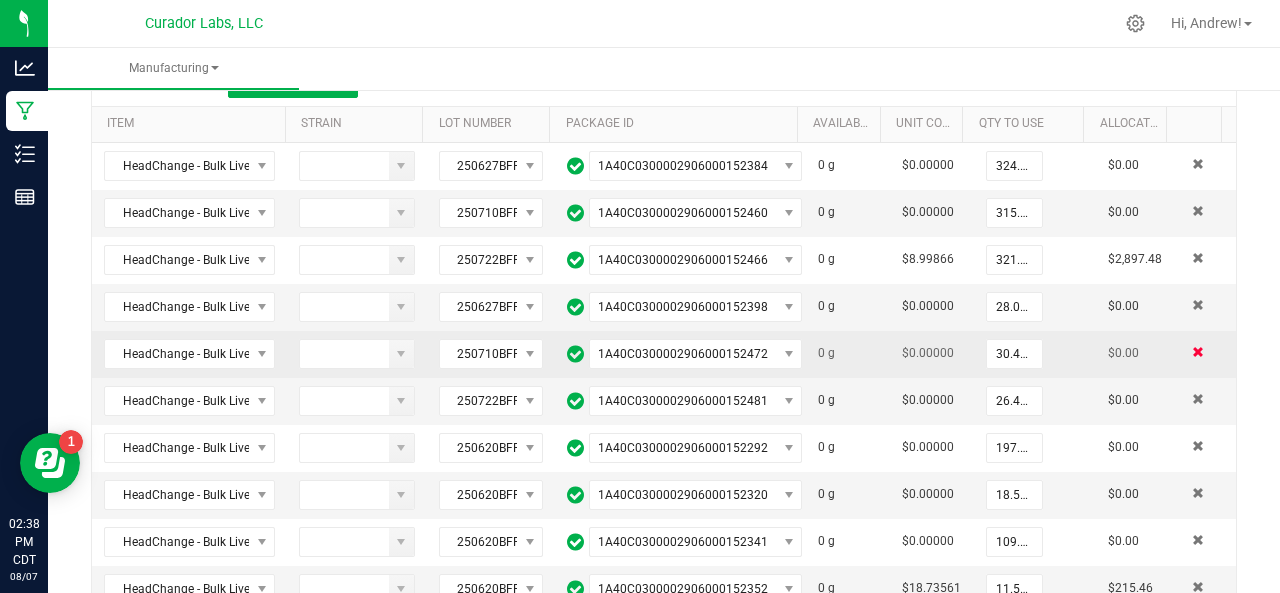click at bounding box center (1198, 352) 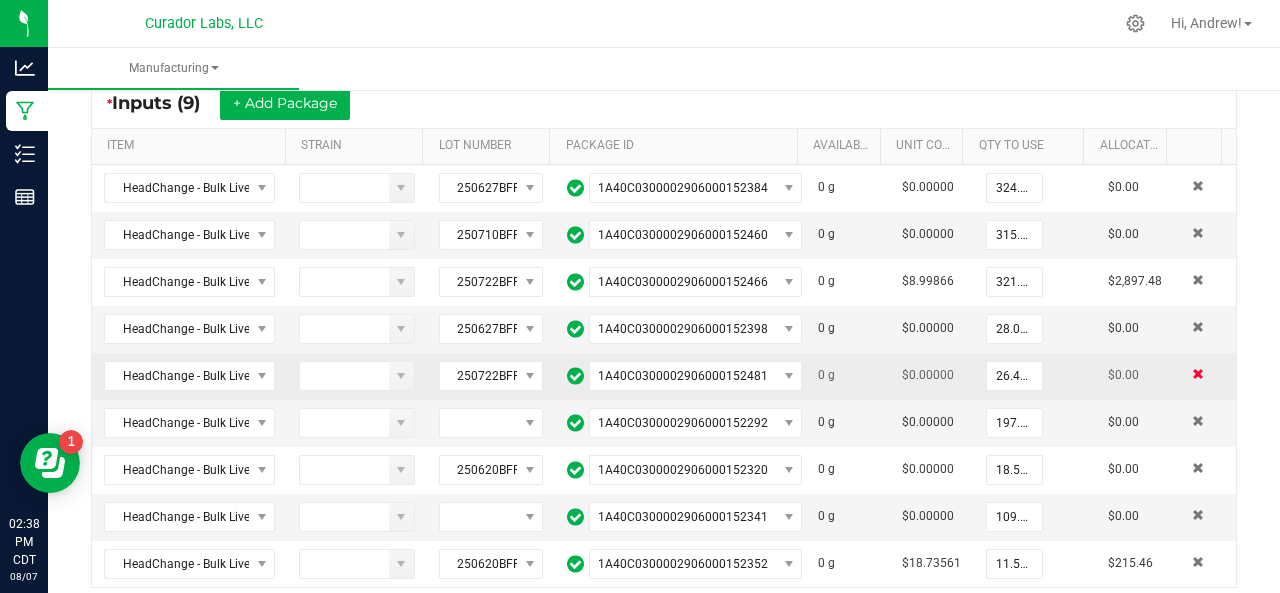 scroll, scrollTop: 0, scrollLeft: 0, axis: both 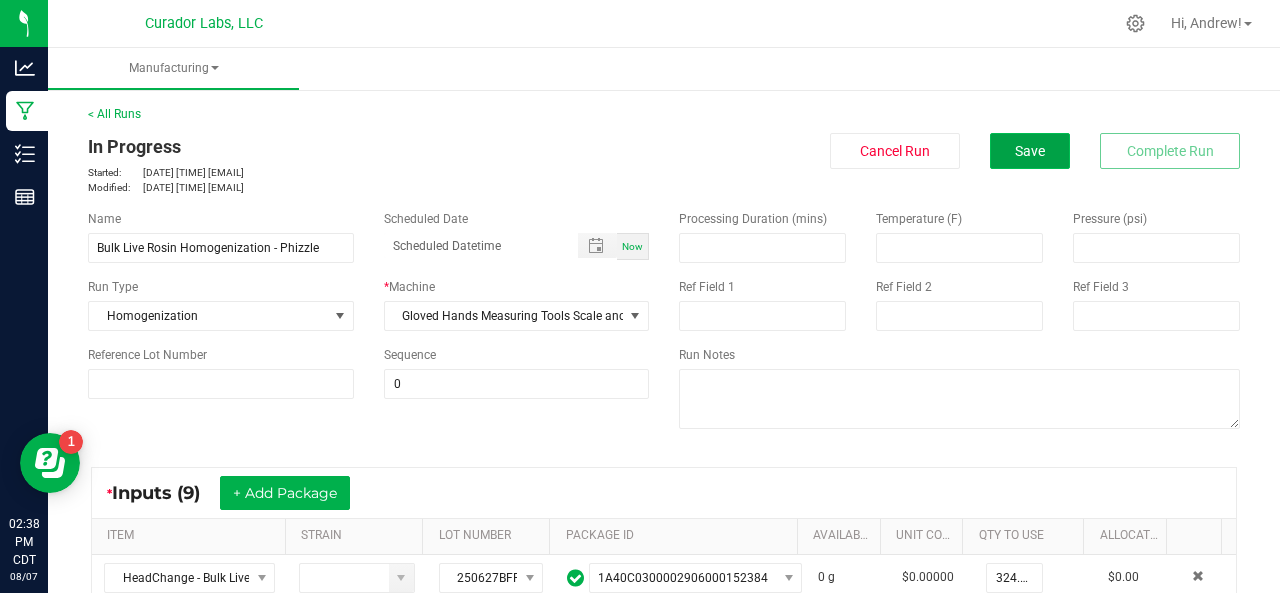 click on "Save" at bounding box center (1030, 151) 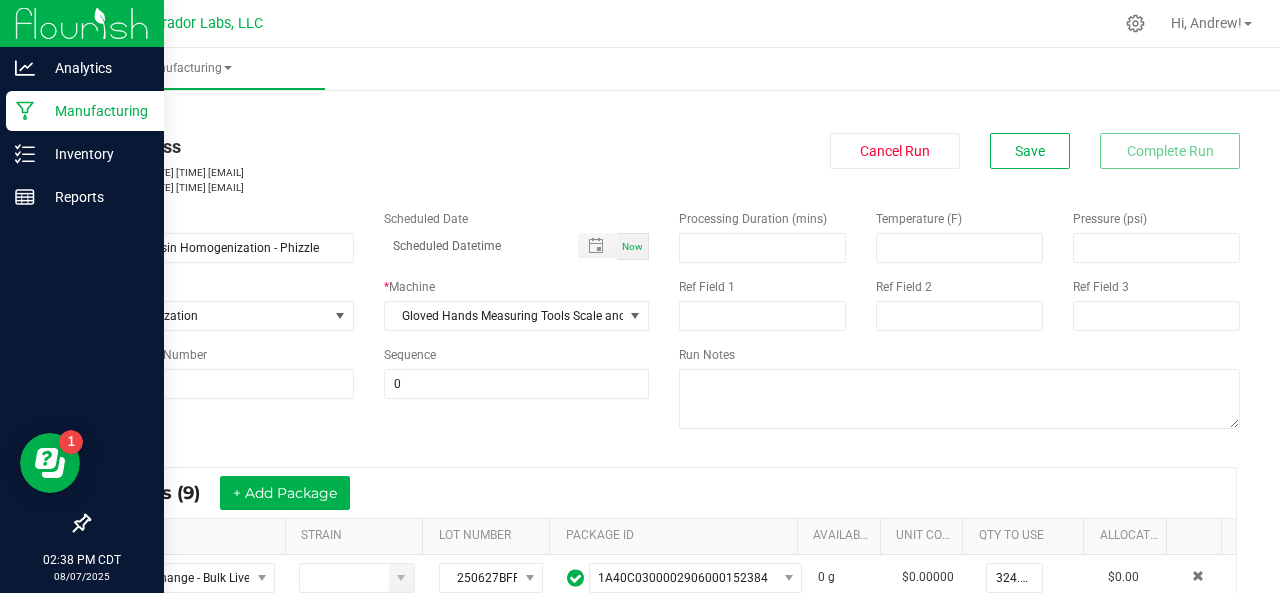 click on "Manufacturing" at bounding box center (95, 111) 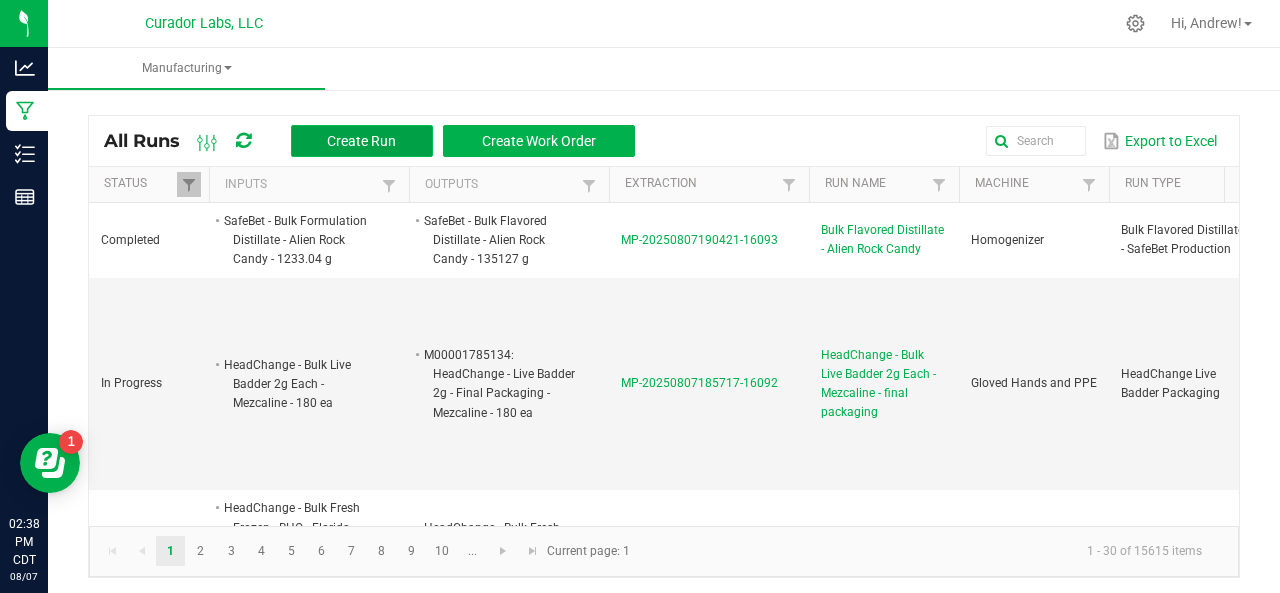 click on "Create Run" at bounding box center (361, 141) 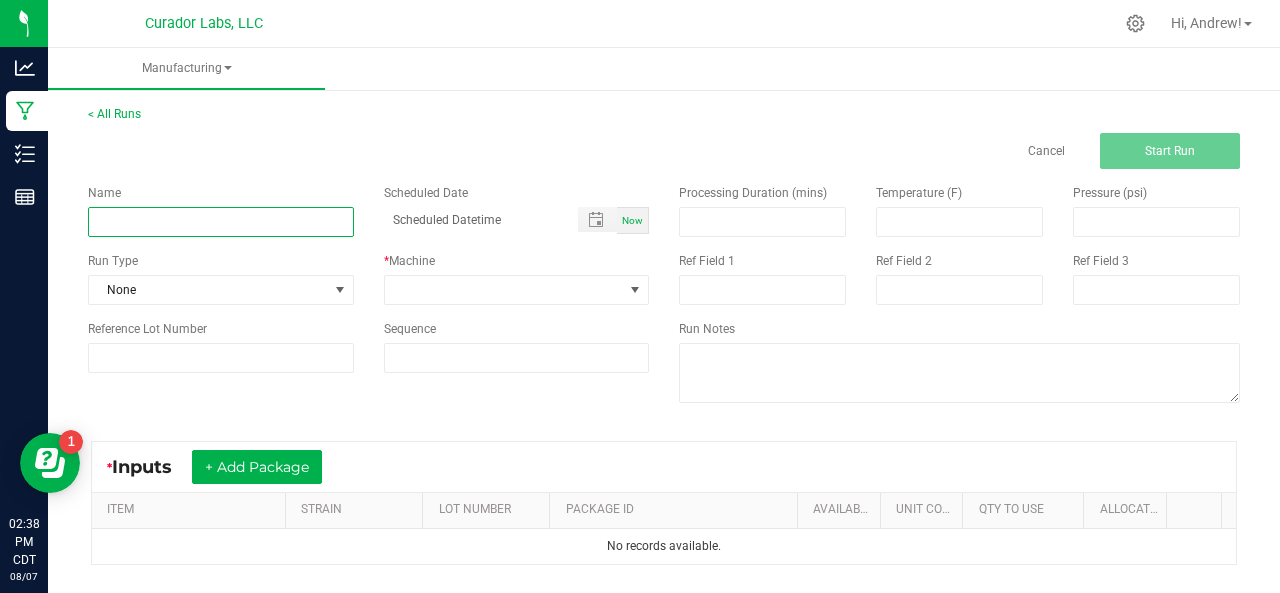 click at bounding box center [221, 222] 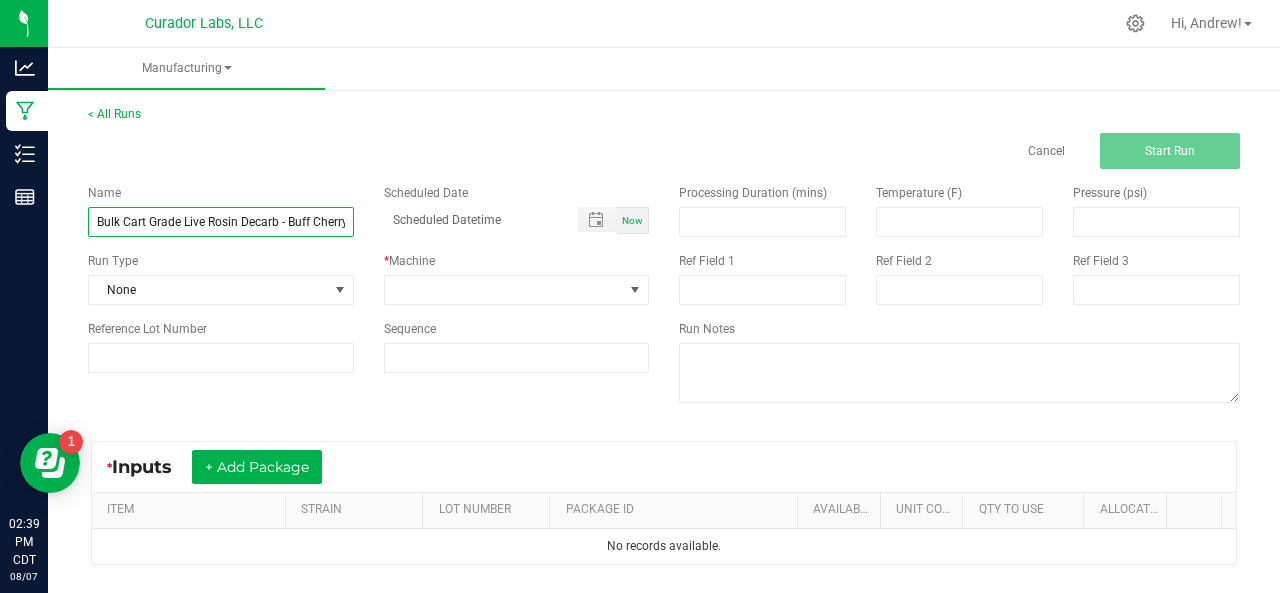 scroll, scrollTop: 0, scrollLeft: 6, axis: horizontal 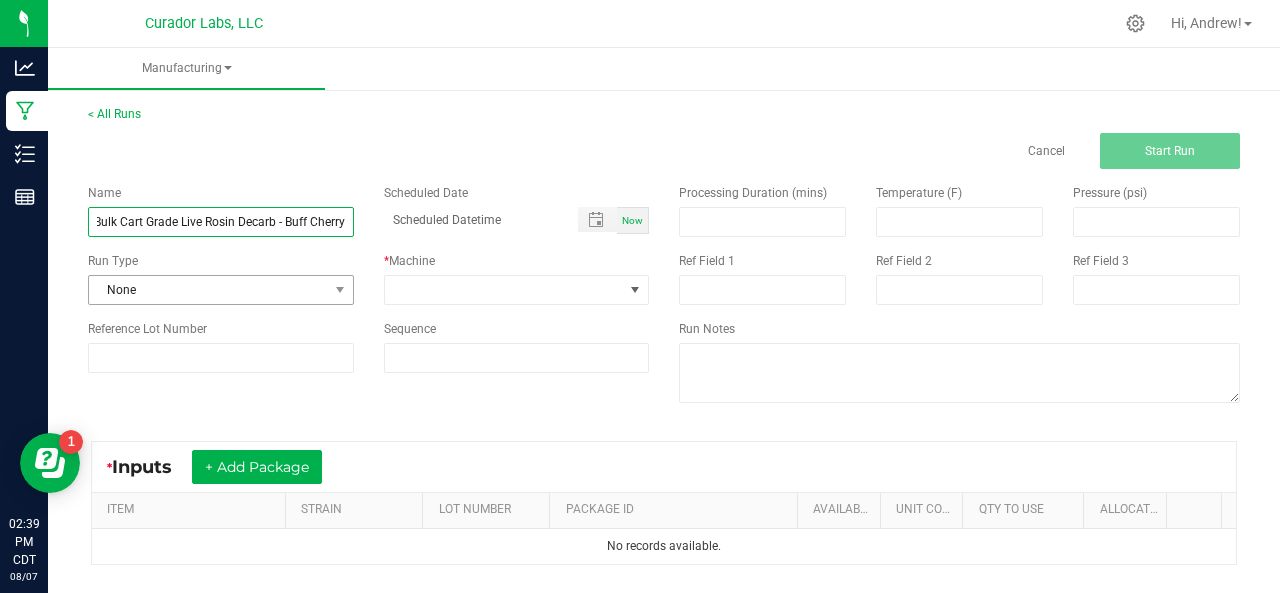type on "Bulk Cart Grade Live Rosin Decarb - Buff Cherry" 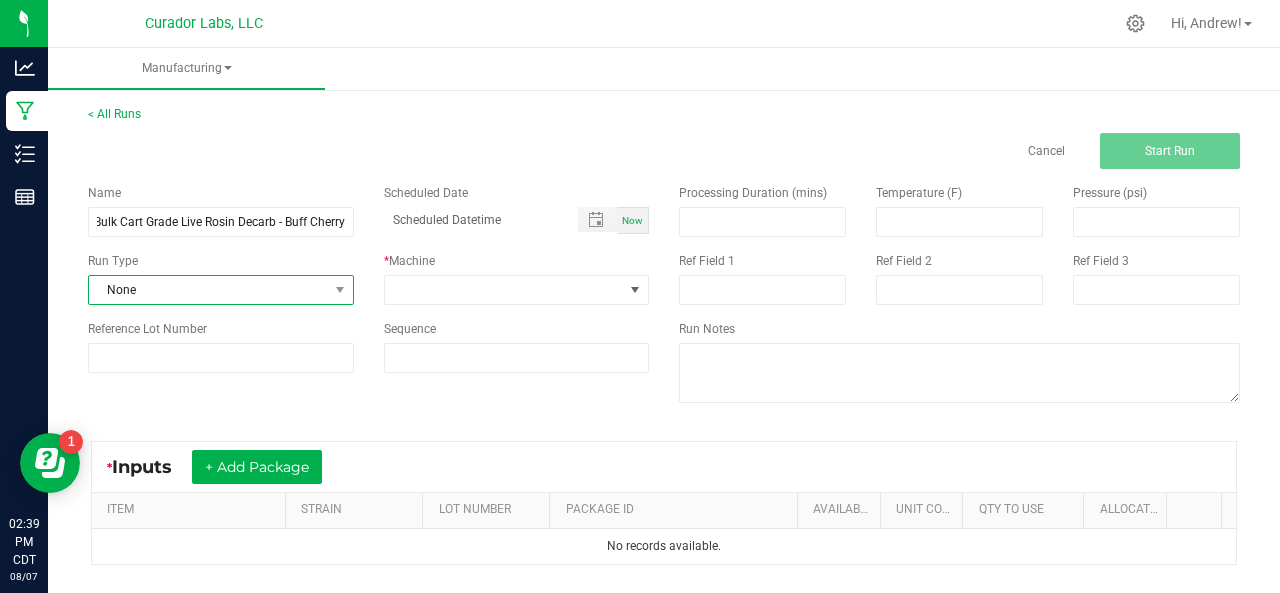 scroll, scrollTop: 0, scrollLeft: 0, axis: both 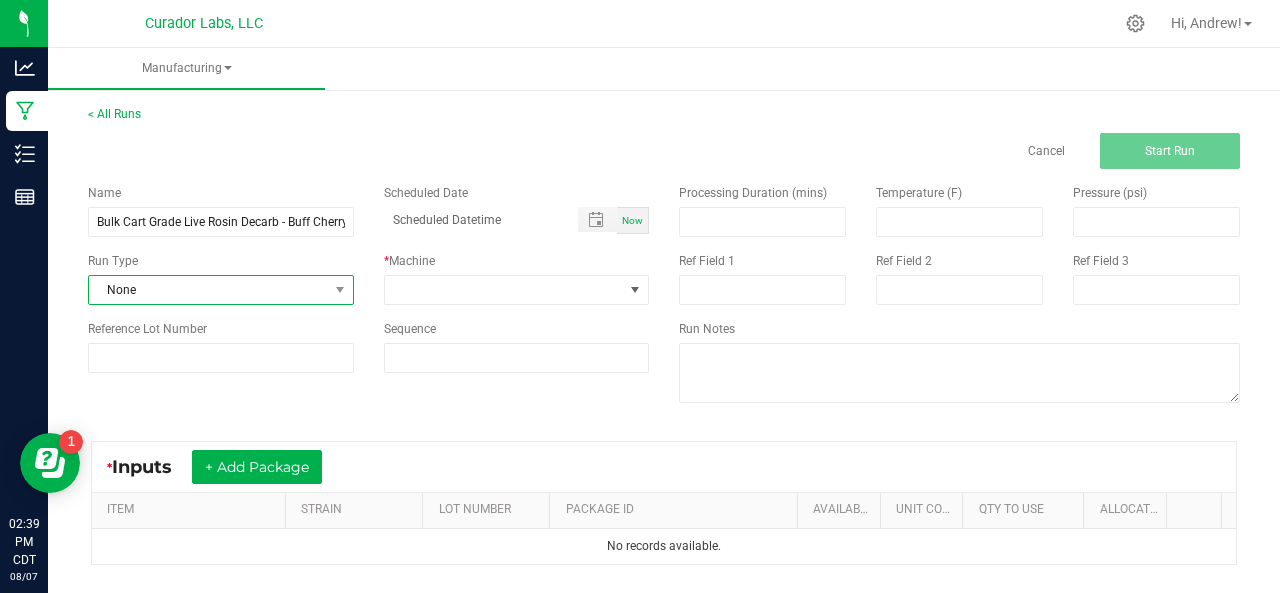 click on "None" at bounding box center [208, 290] 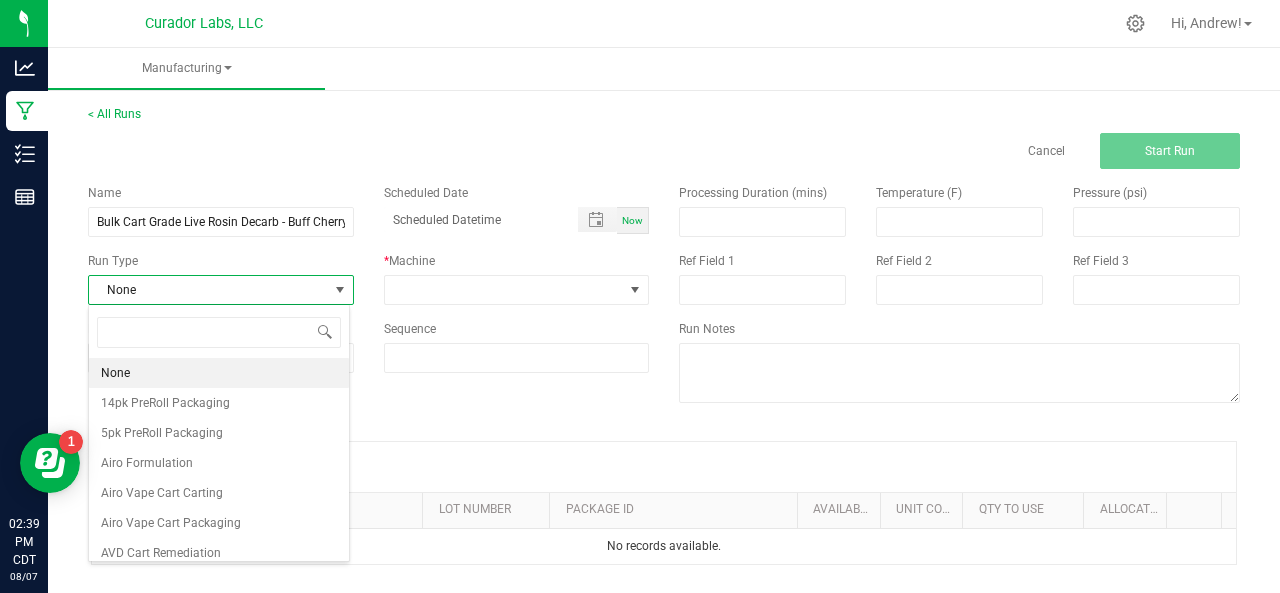 scroll, scrollTop: 99970, scrollLeft: 99738, axis: both 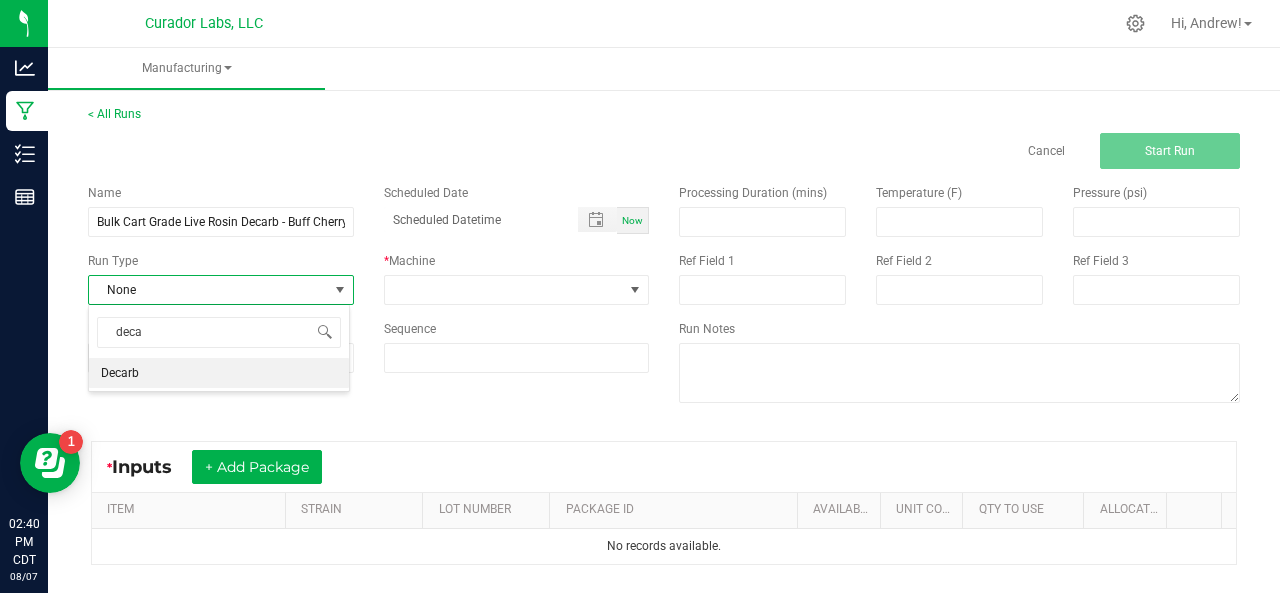type on "decar" 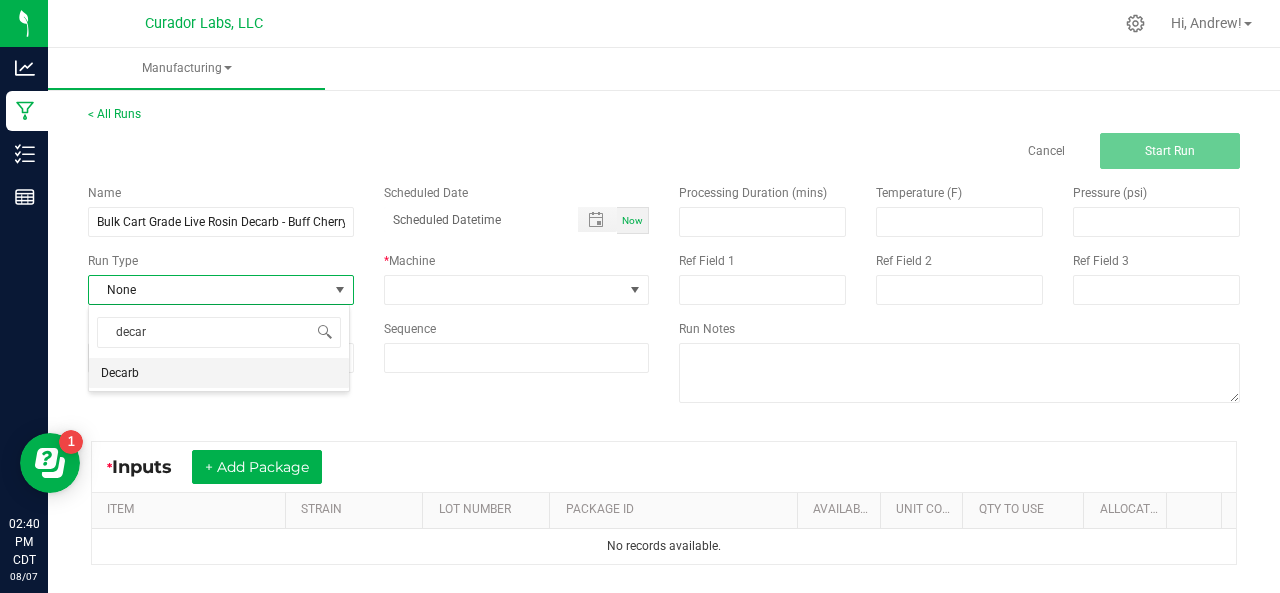 click on "Decarb" at bounding box center (120, 373) 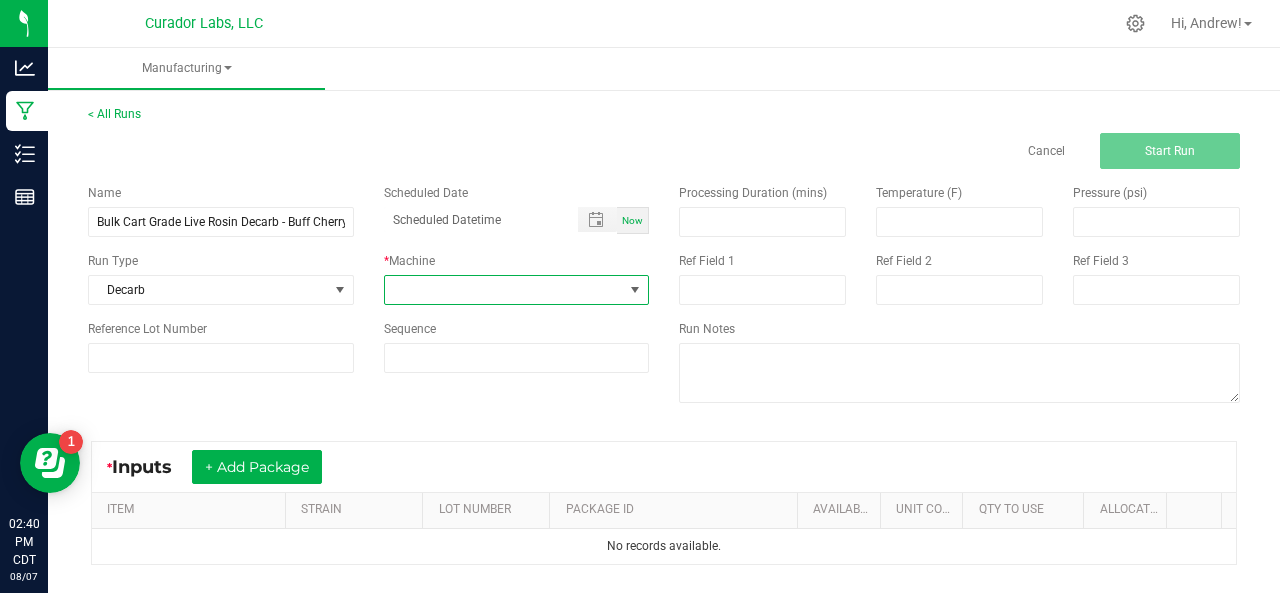 click at bounding box center [504, 290] 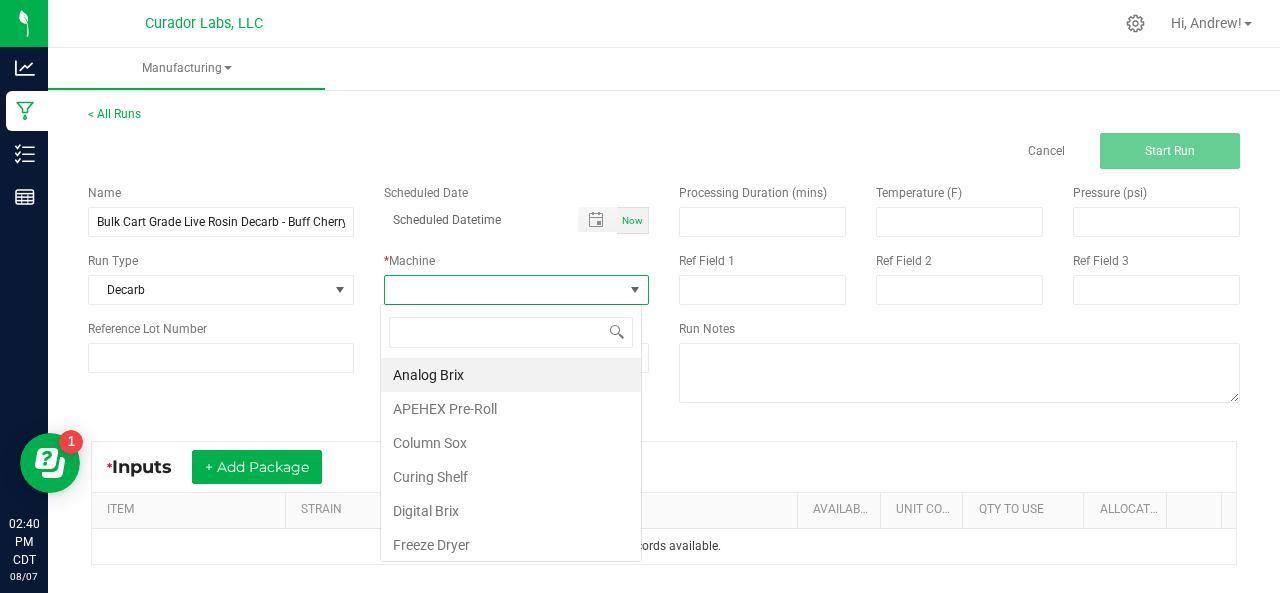 scroll, scrollTop: 99970, scrollLeft: 99738, axis: both 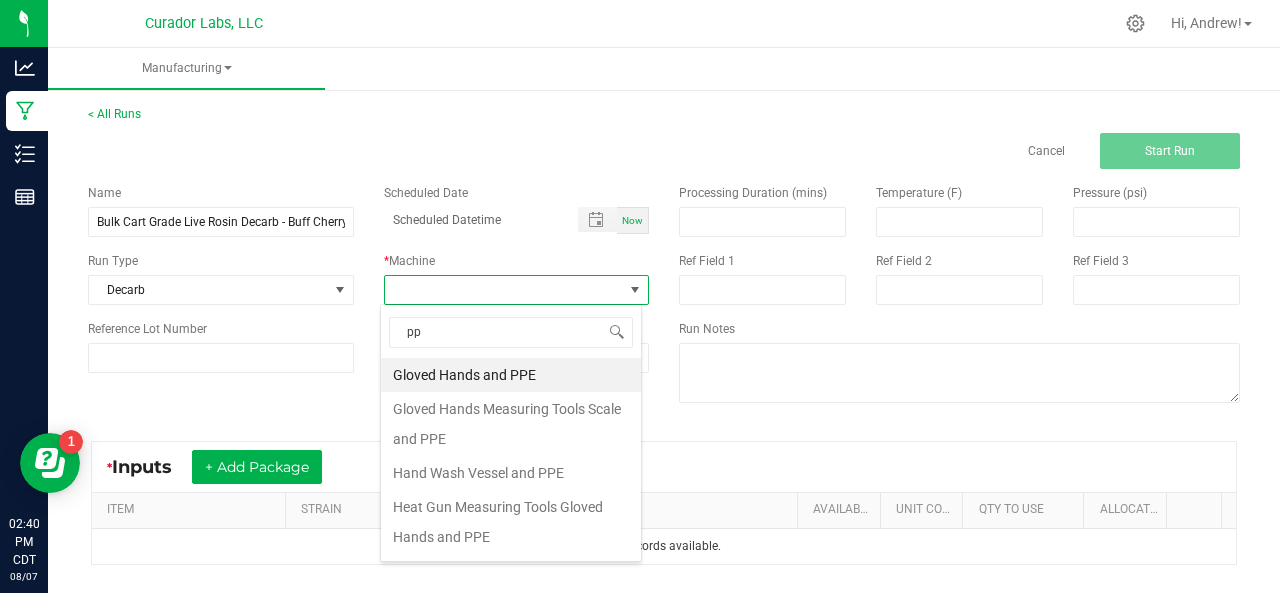 type on "p" 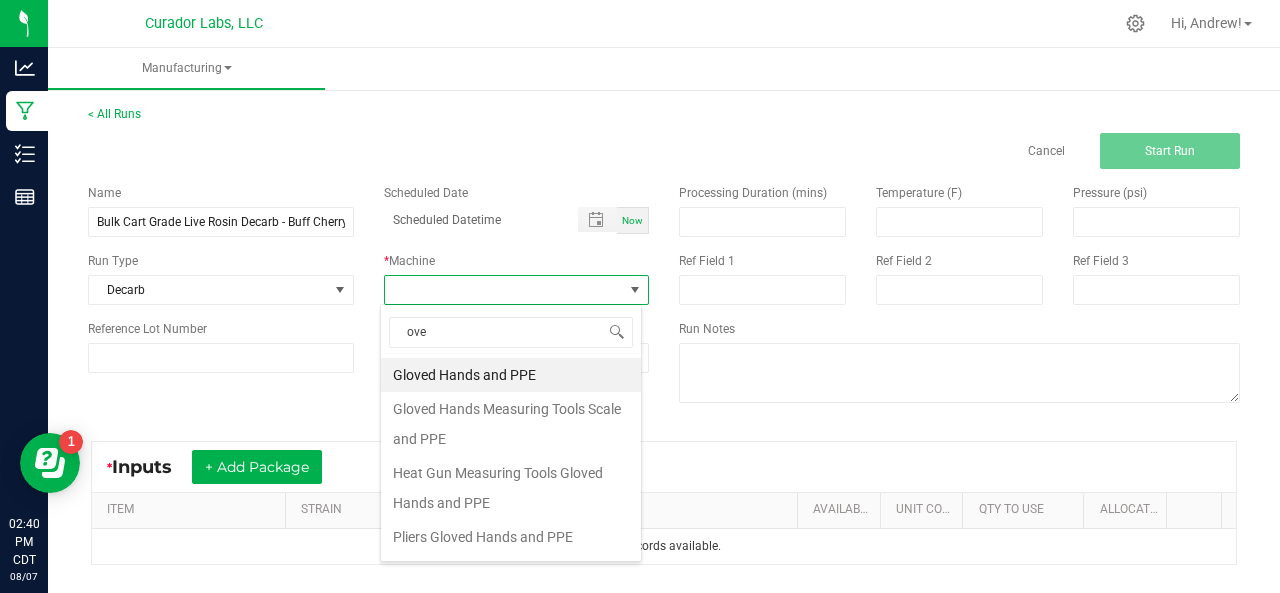 type on "oven" 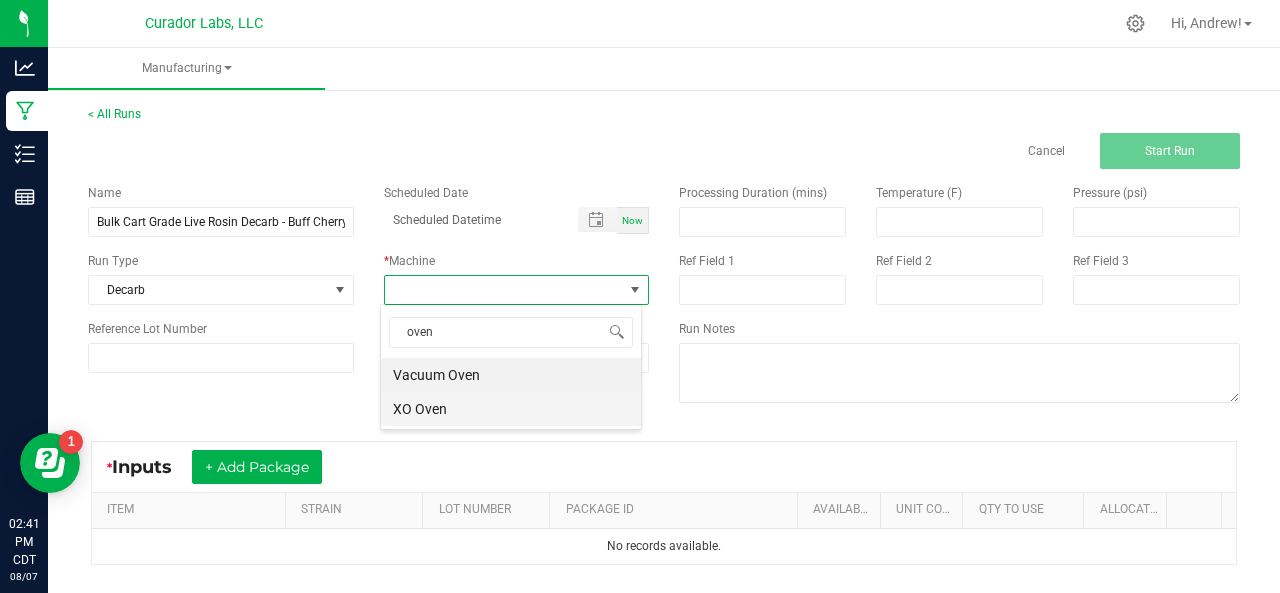 click on "XO Oven" at bounding box center [511, 409] 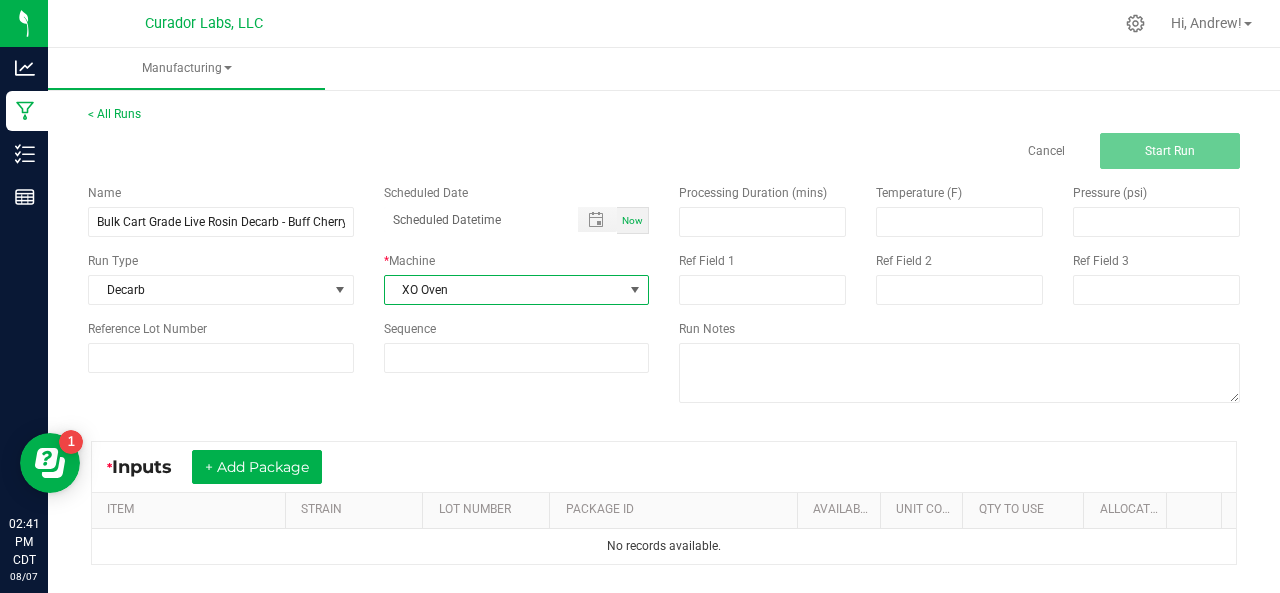 scroll, scrollTop: 111, scrollLeft: 0, axis: vertical 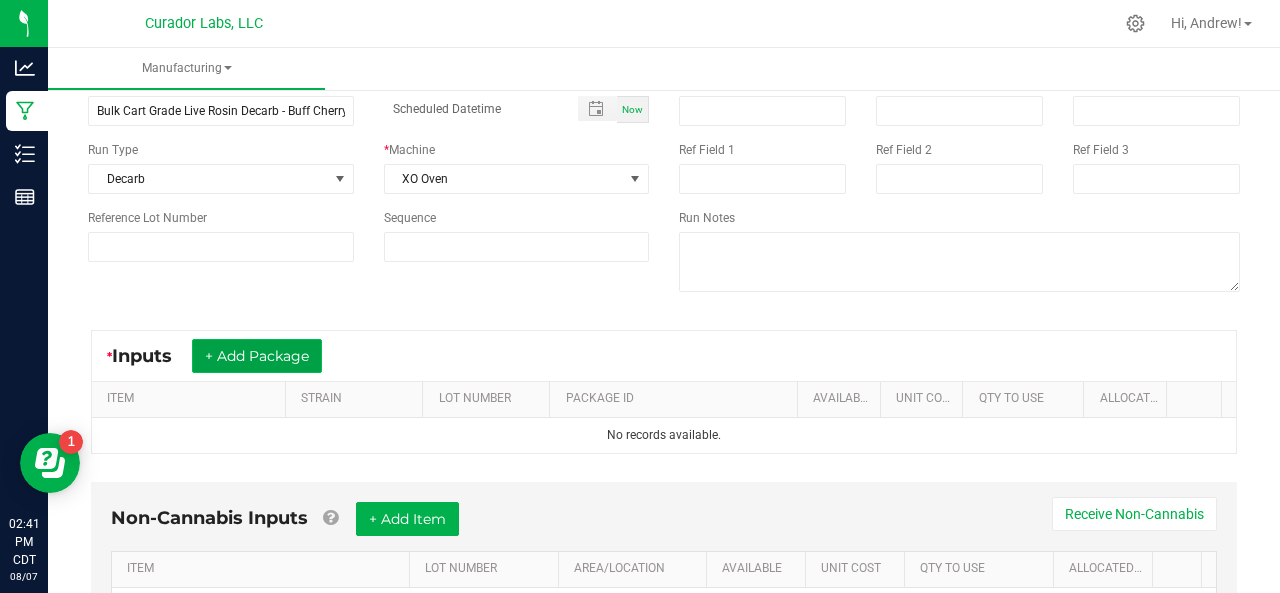 click on "+ Add Package" at bounding box center (257, 356) 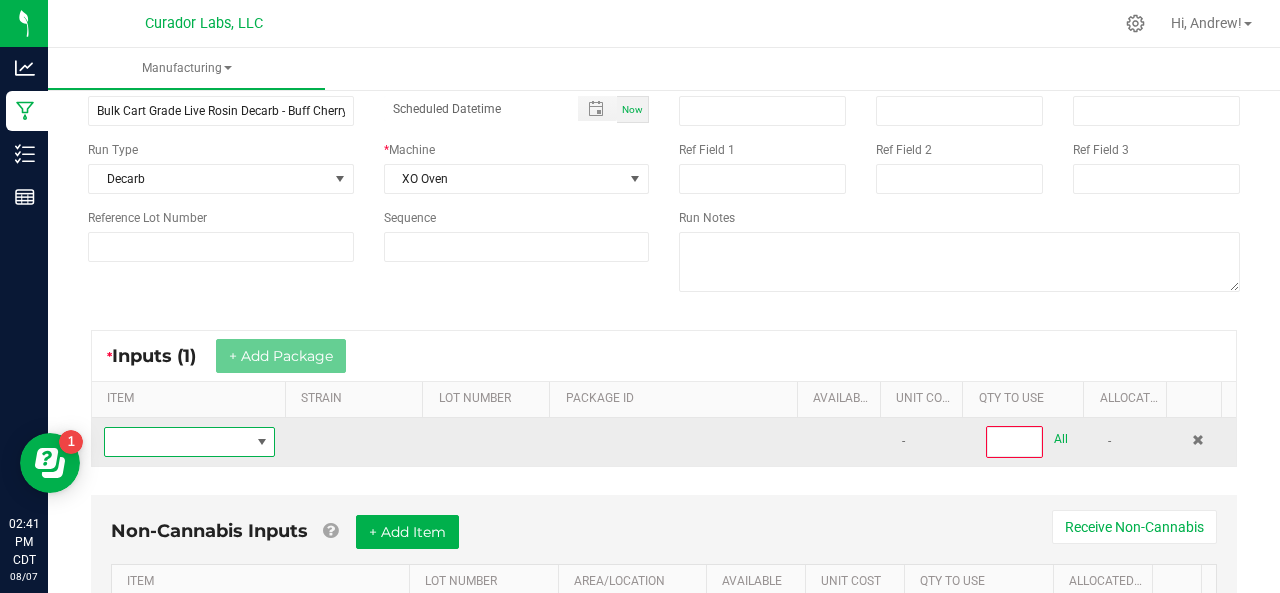 click at bounding box center [177, 442] 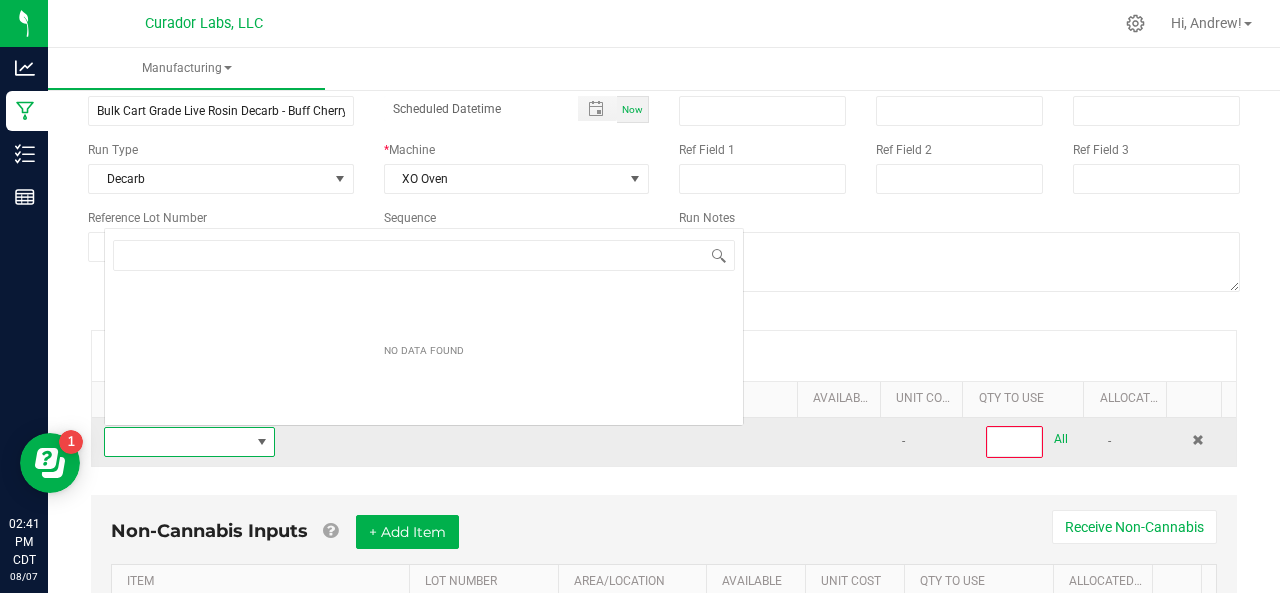 scroll, scrollTop: 0, scrollLeft: 0, axis: both 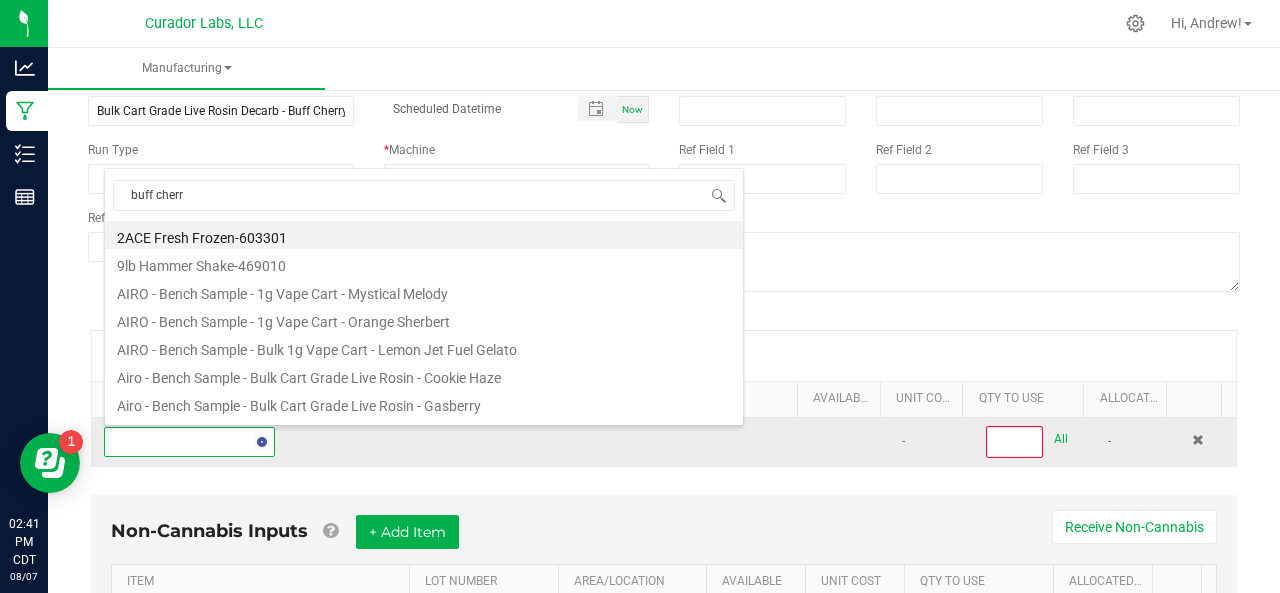 type on "buff cherry" 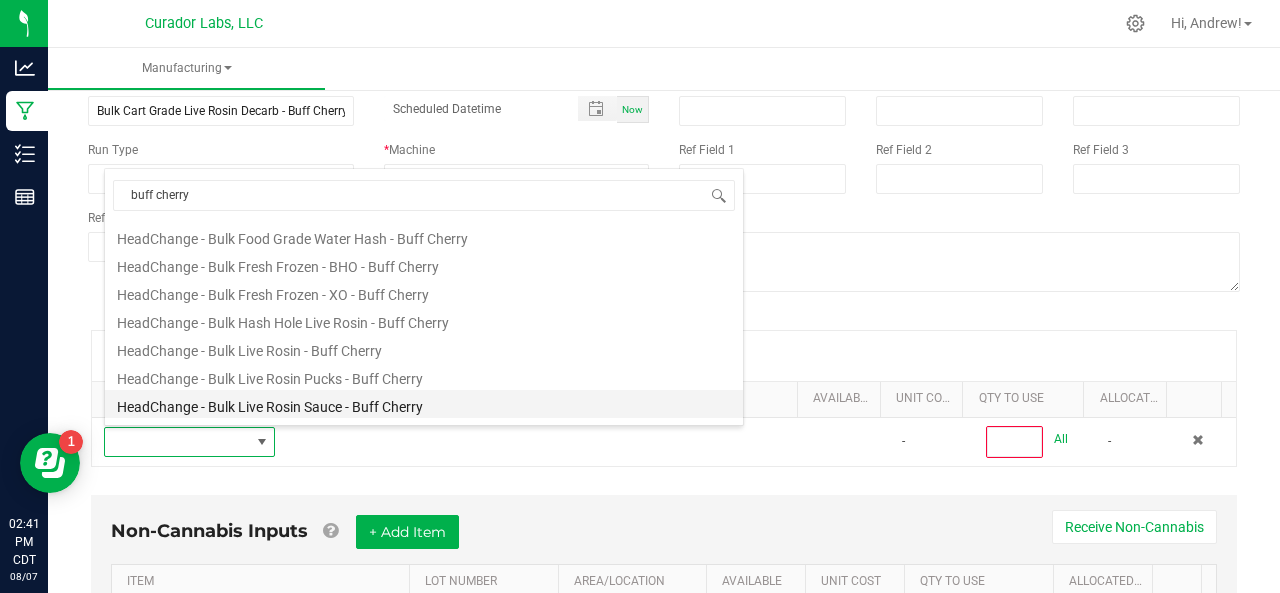 scroll, scrollTop: 222, scrollLeft: 0, axis: vertical 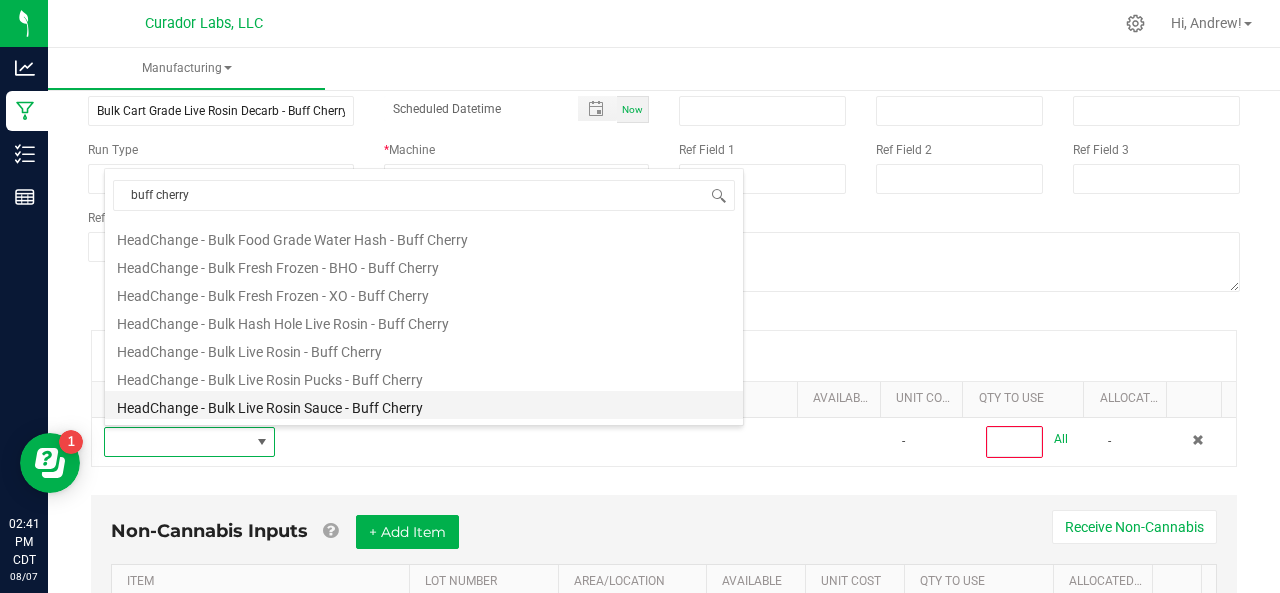 click on "HeadChange - Bulk Live Rosin Sauce - Buff Cherry" at bounding box center (424, 405) 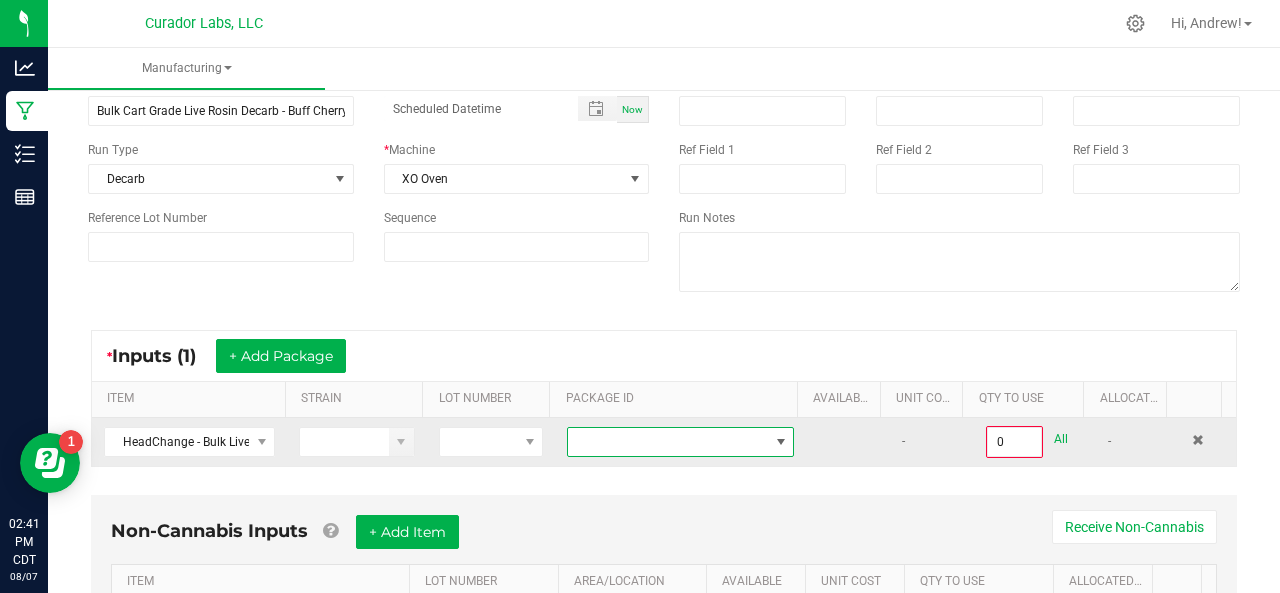 click at bounding box center (668, 442) 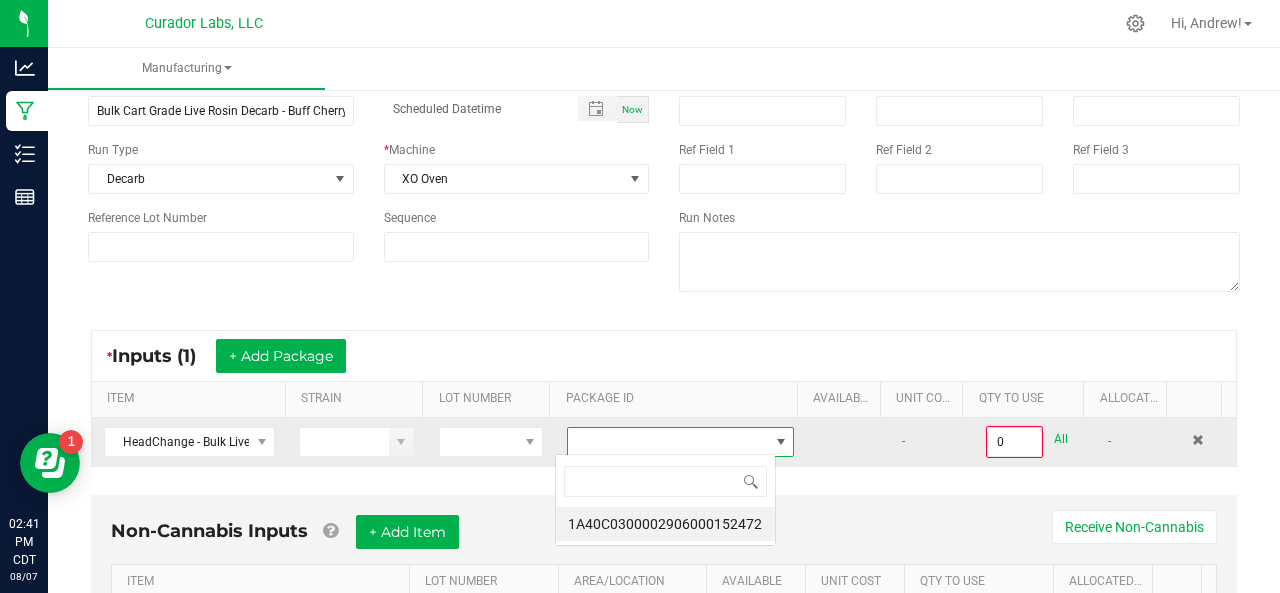 scroll, scrollTop: 99970, scrollLeft: 99779, axis: both 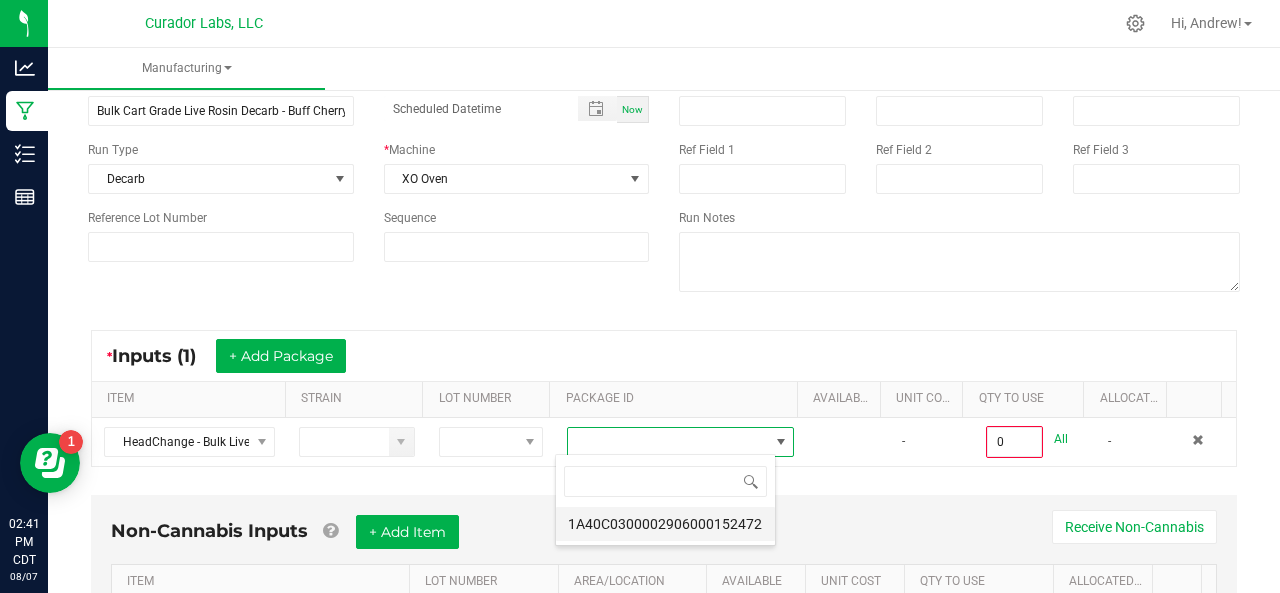 click on "1A40C0300002906000152472" at bounding box center [665, 524] 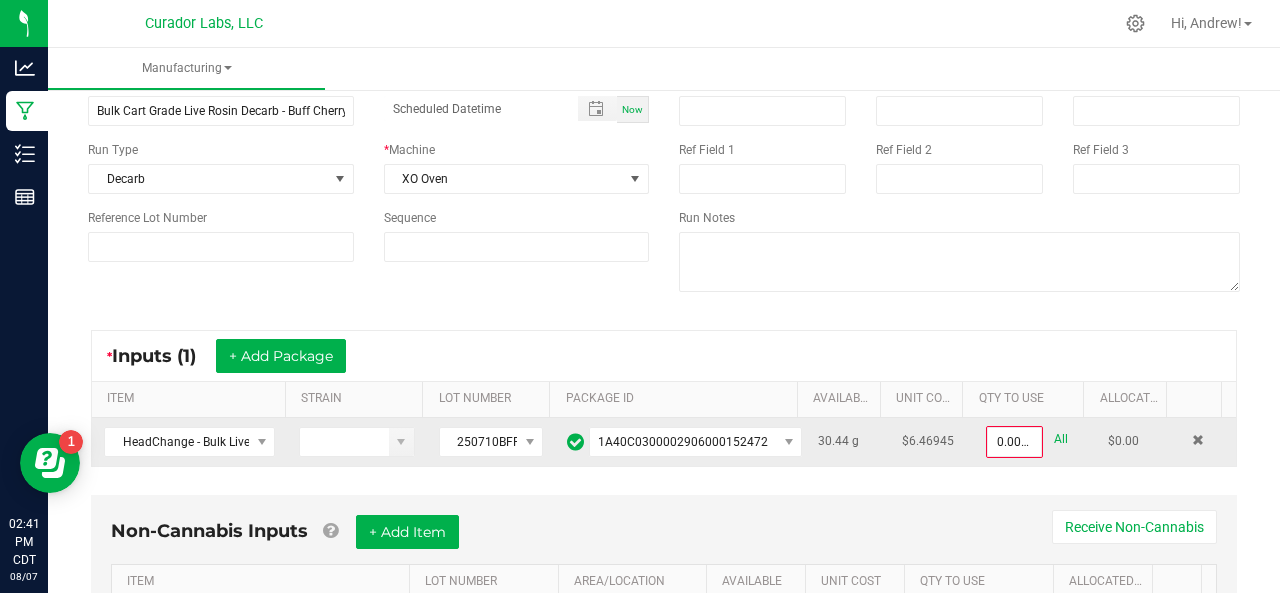 click on "All" at bounding box center [1061, 439] 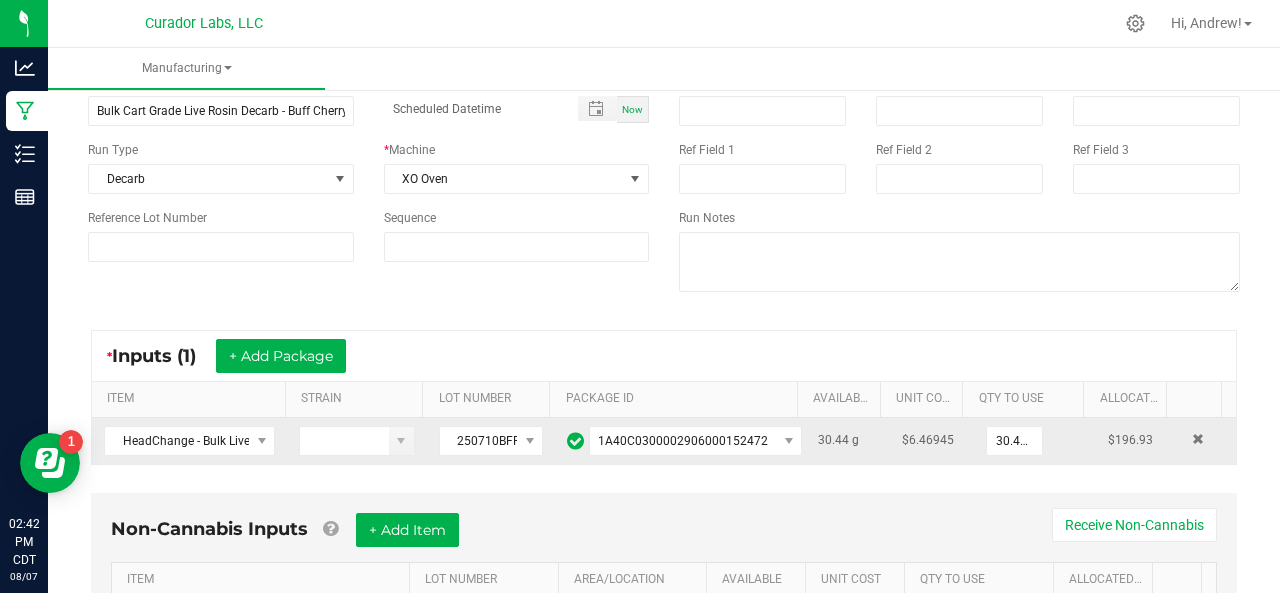 scroll, scrollTop: 0, scrollLeft: 0, axis: both 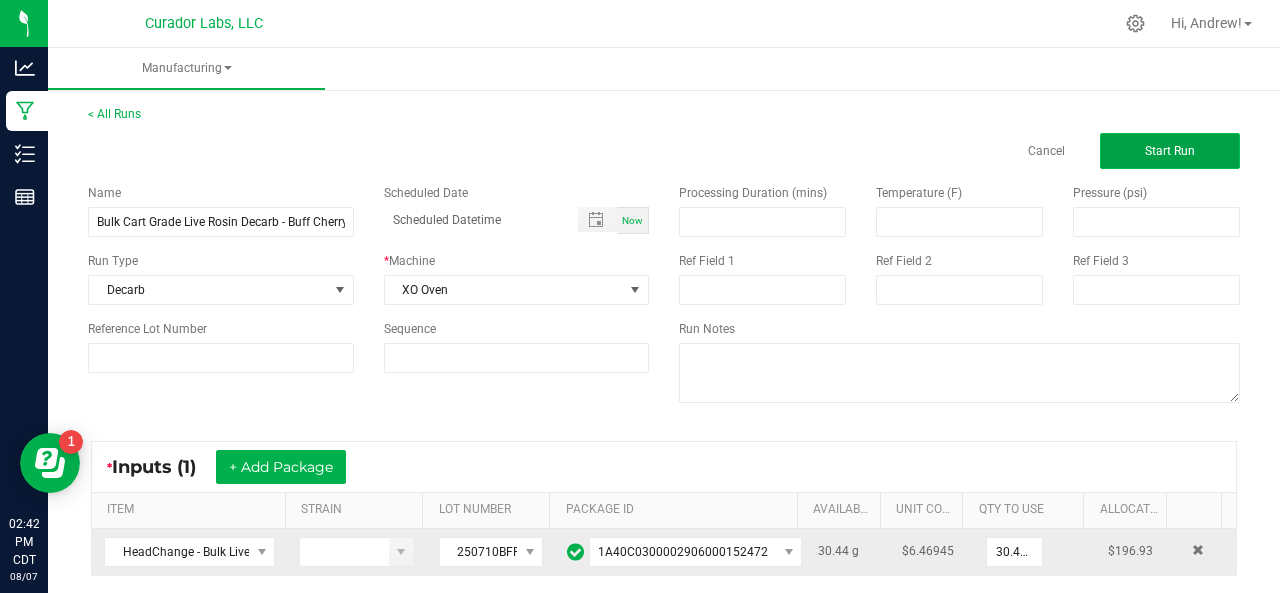 click on "Start Run" 